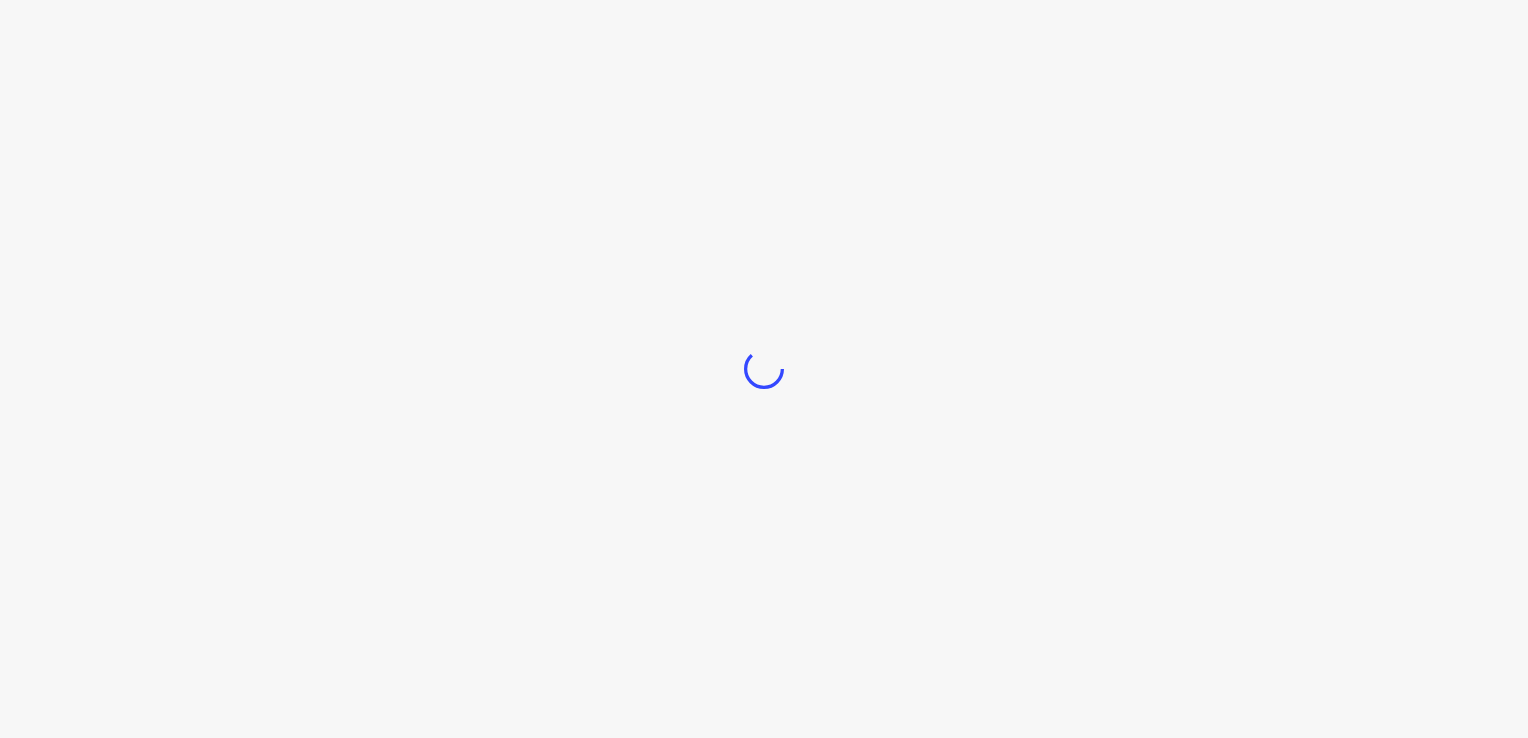scroll, scrollTop: 0, scrollLeft: 0, axis: both 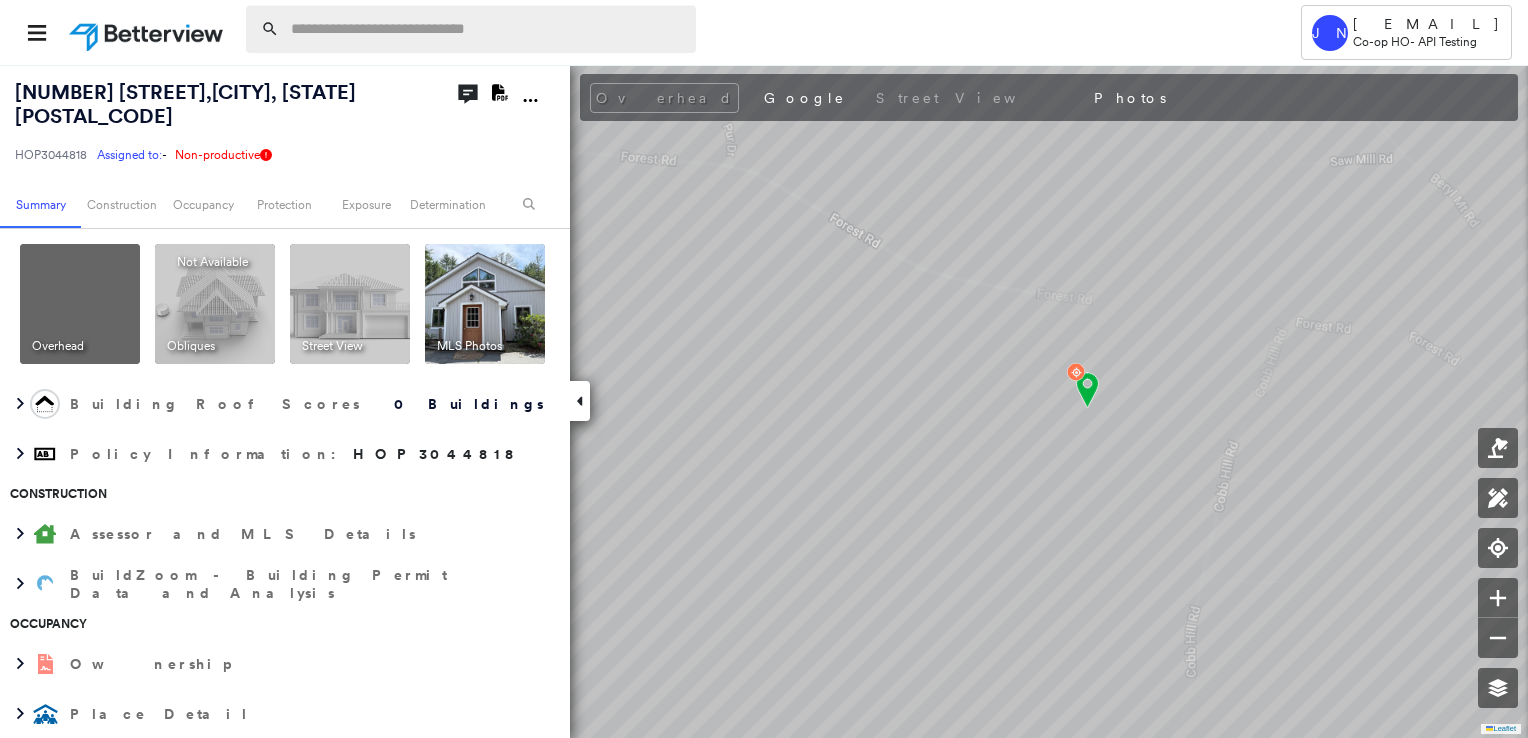 click at bounding box center (487, 29) 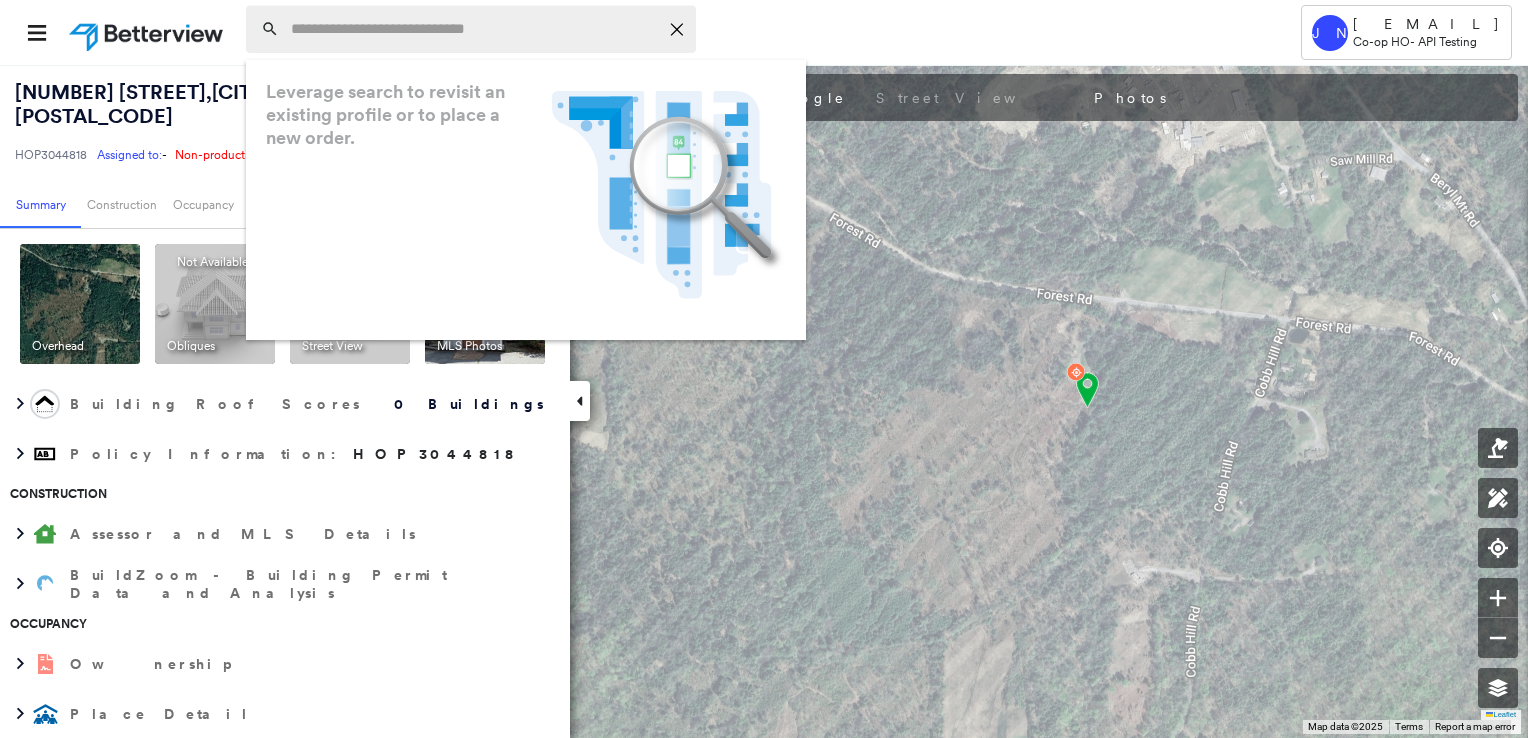 paste on "**********" 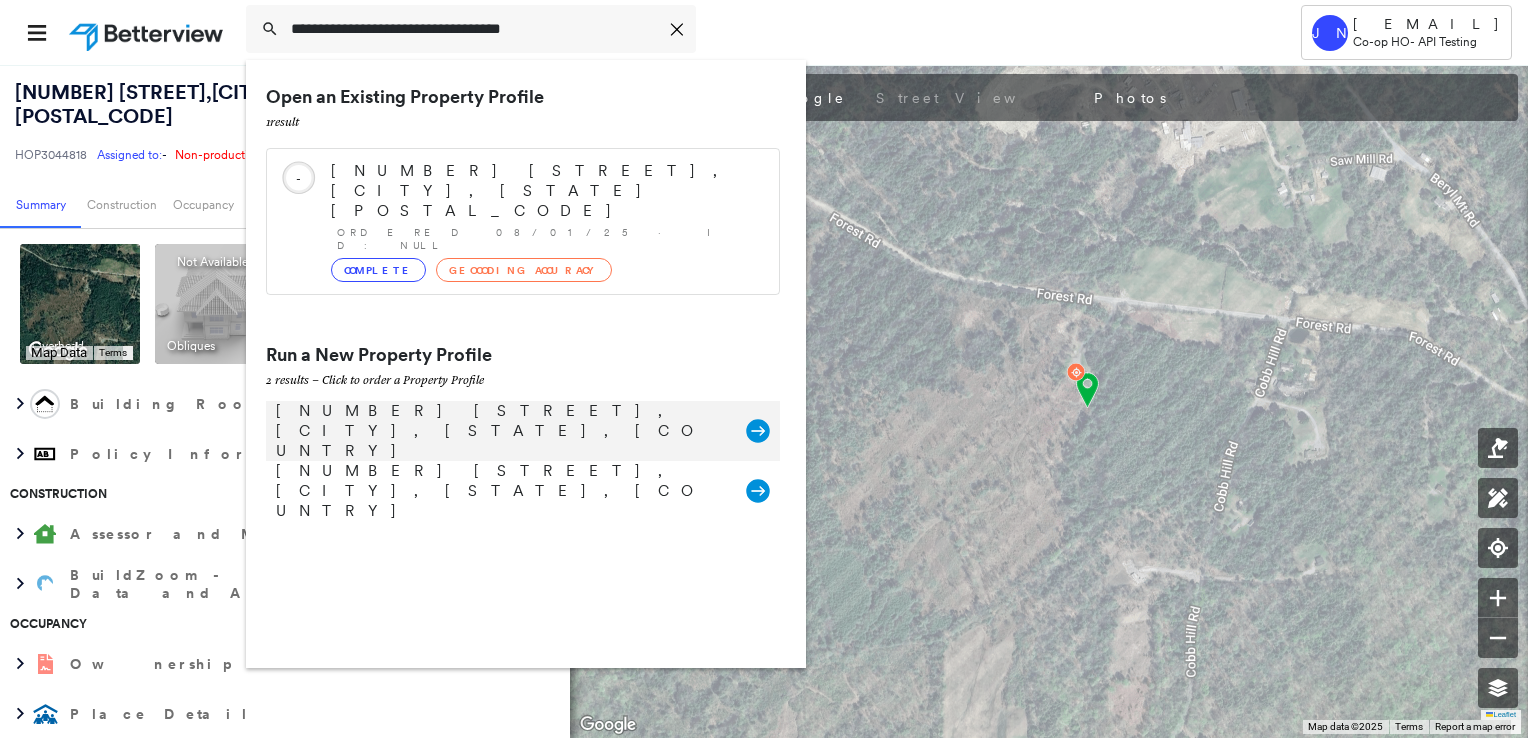type on "**********" 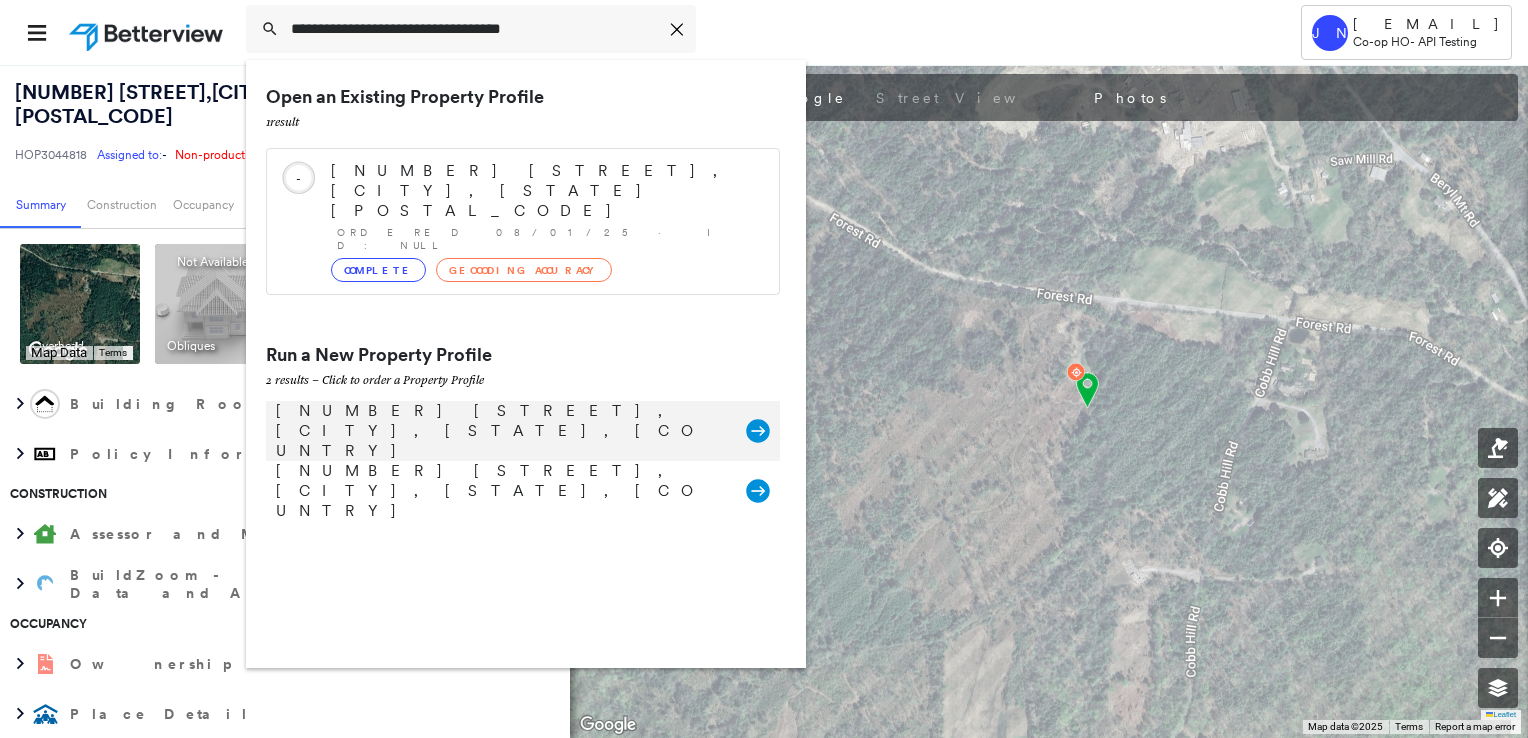 click on "[NUMBER] [STREET], [CITY], [STATE], [COUNTRY]" at bounding box center [501, 431] 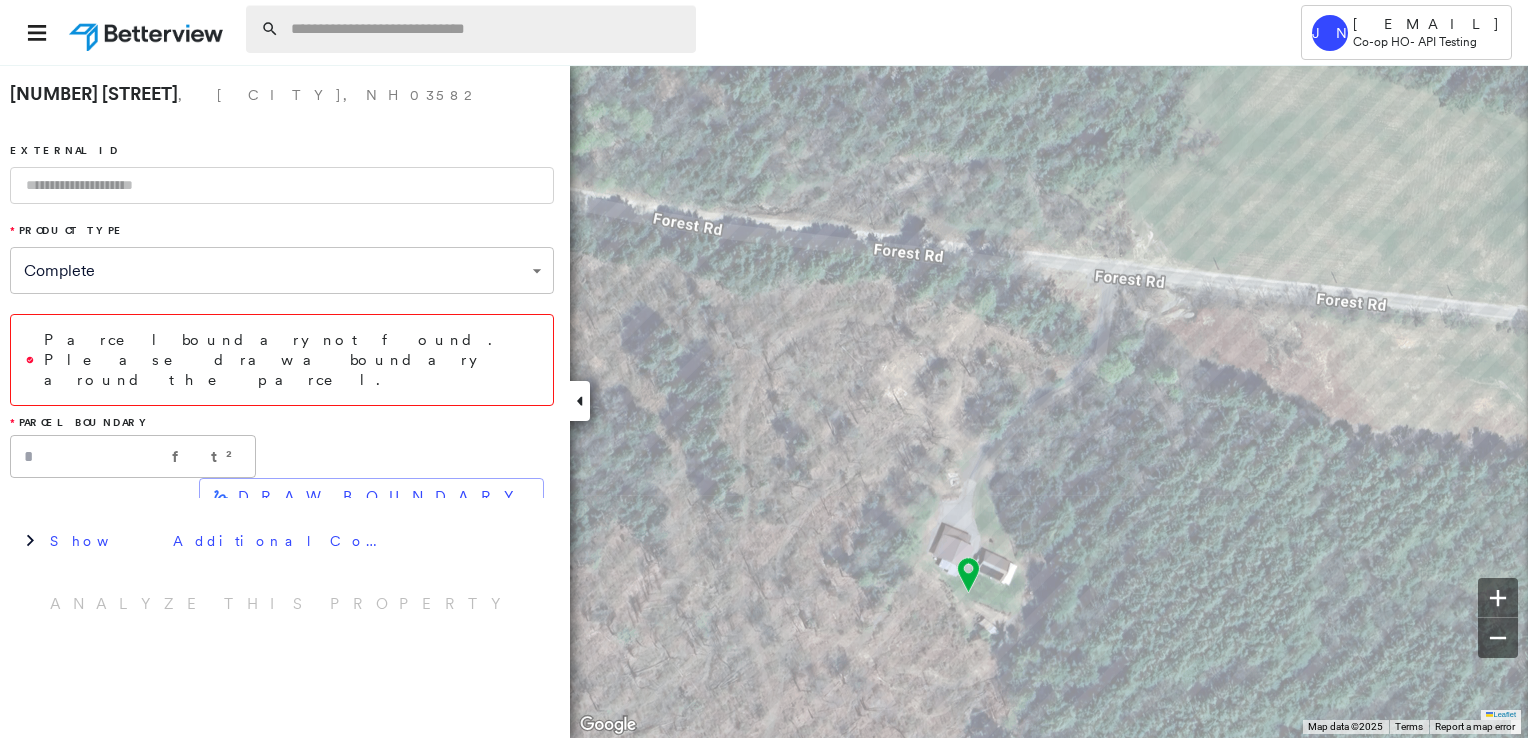 click at bounding box center (487, 29) 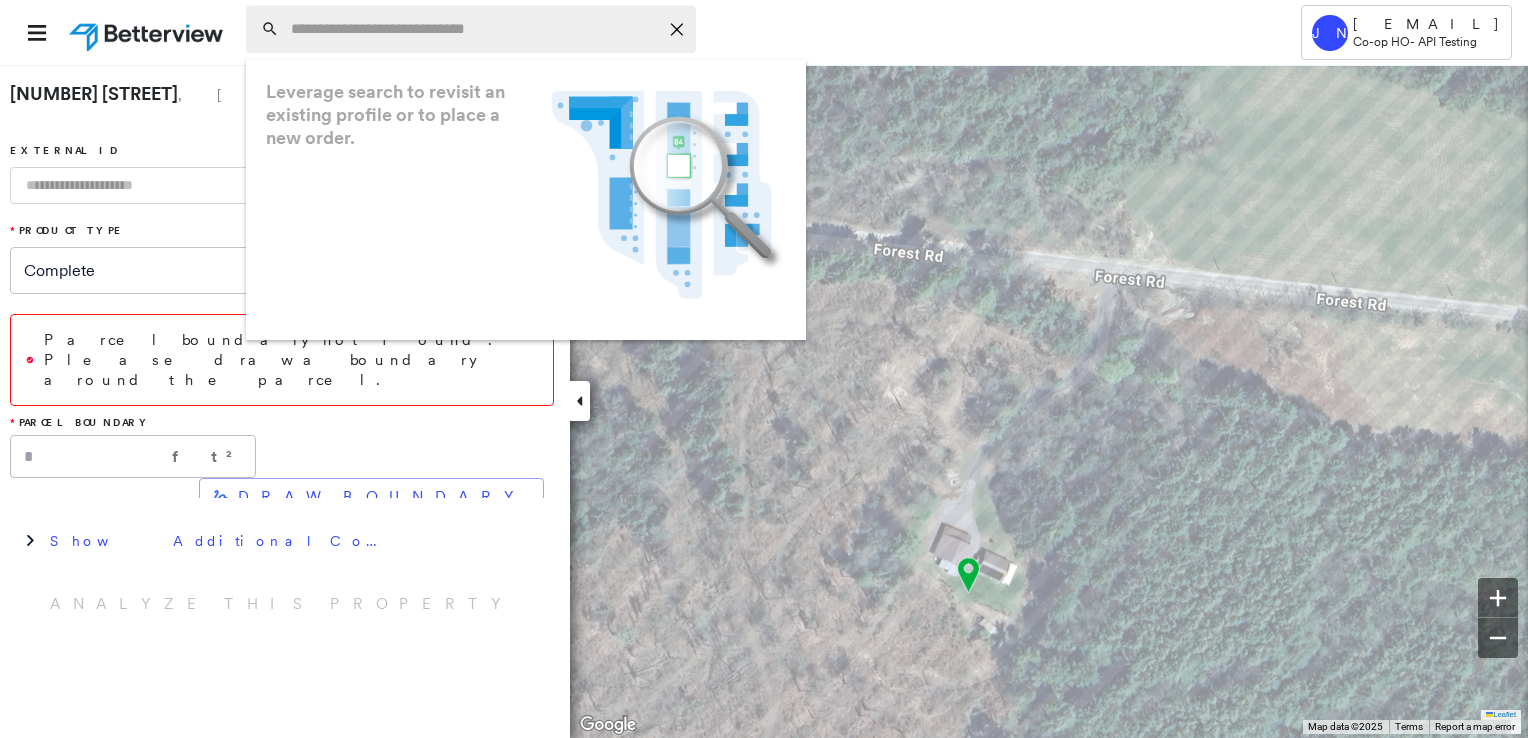 paste on "**********" 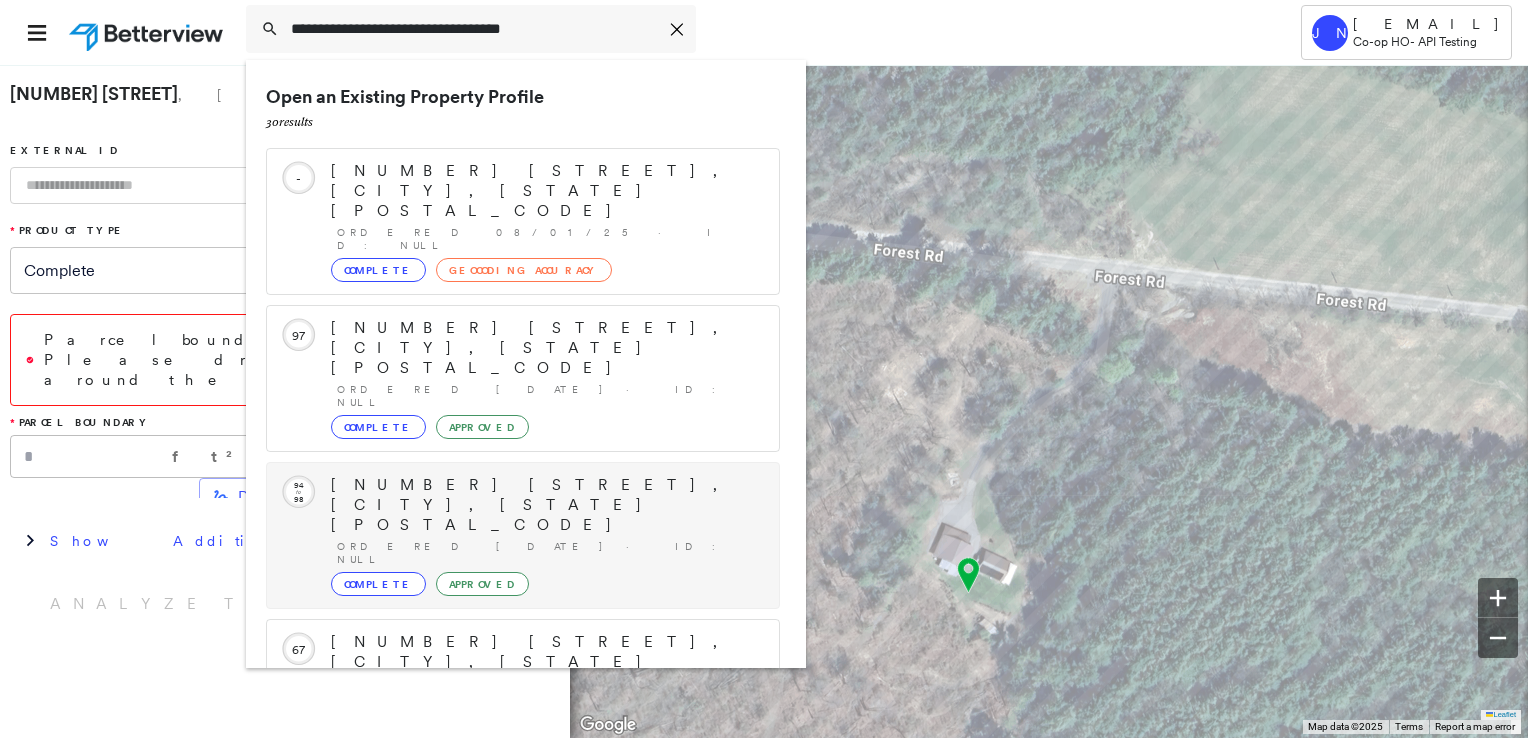 scroll, scrollTop: 297, scrollLeft: 0, axis: vertical 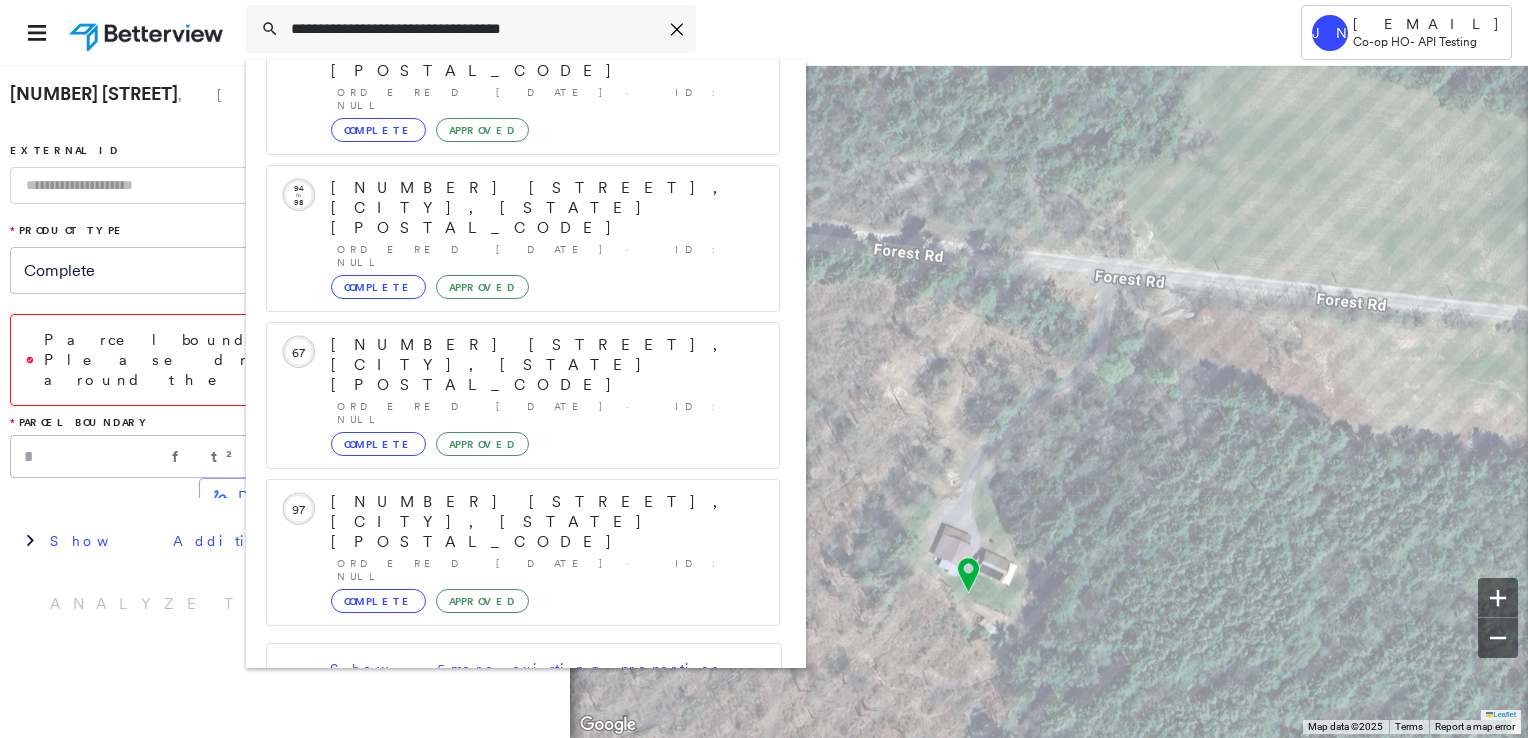 click on "[NUMBER] [STREET], [CITY], [STATE], [COUNTRY]" at bounding box center (501, 859) 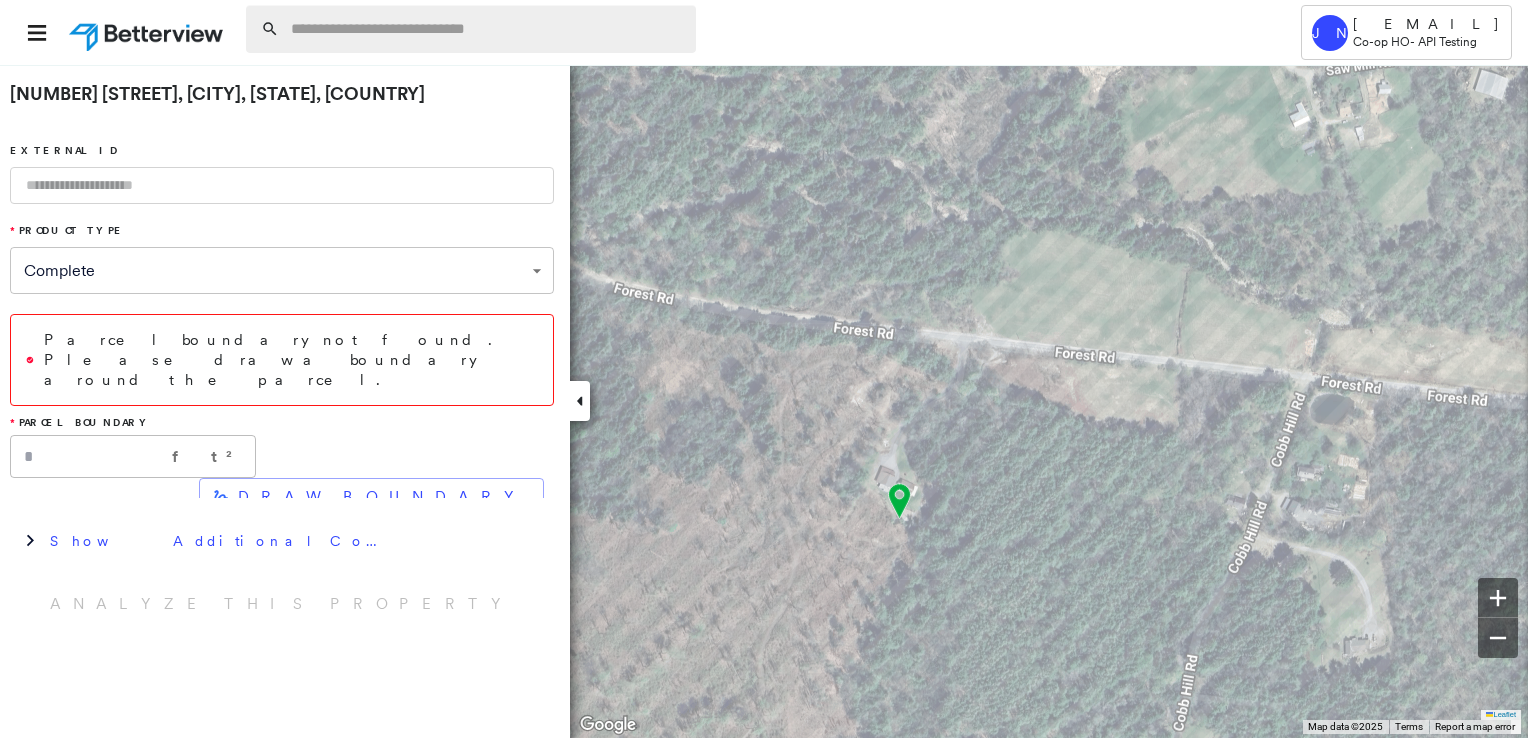 click at bounding box center (487, 29) 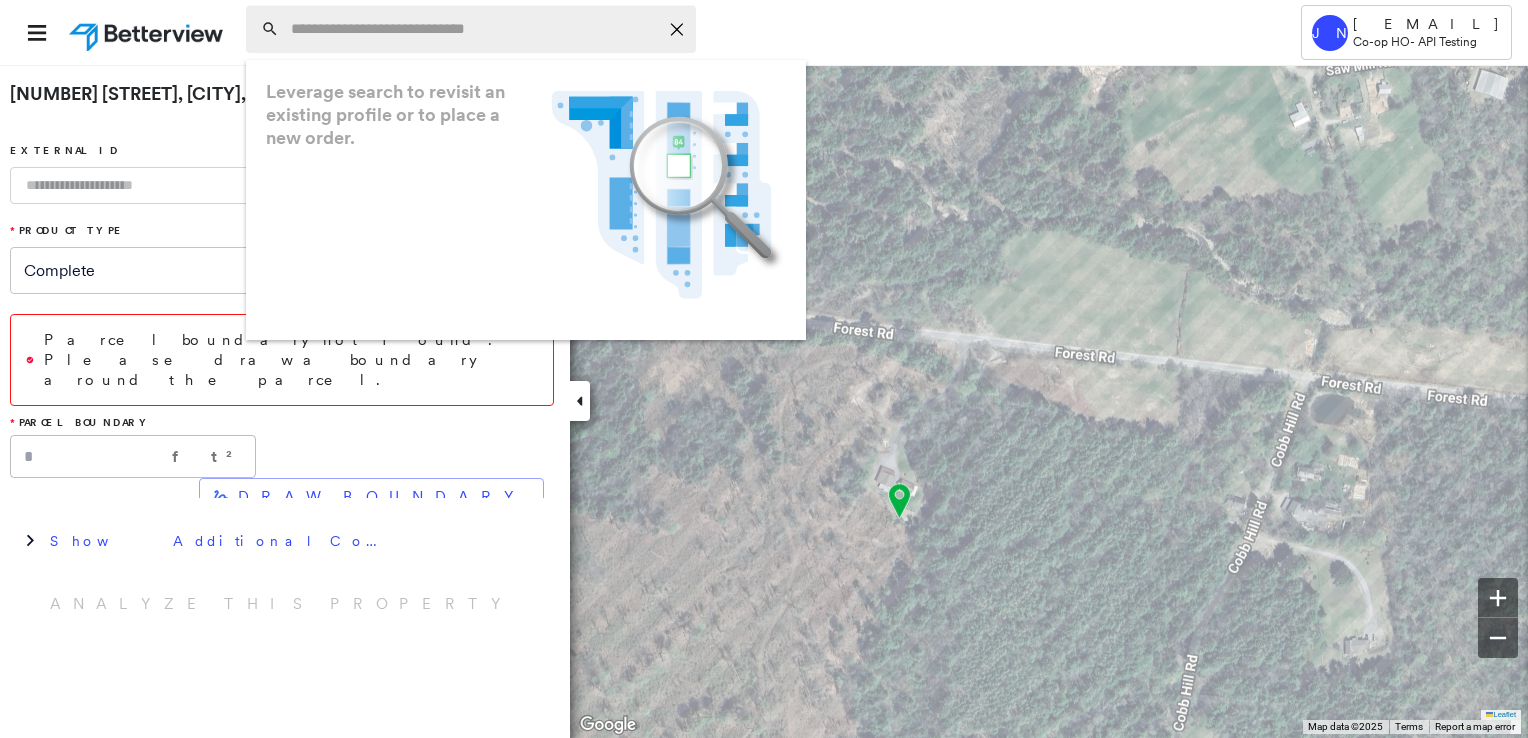 paste on "**********" 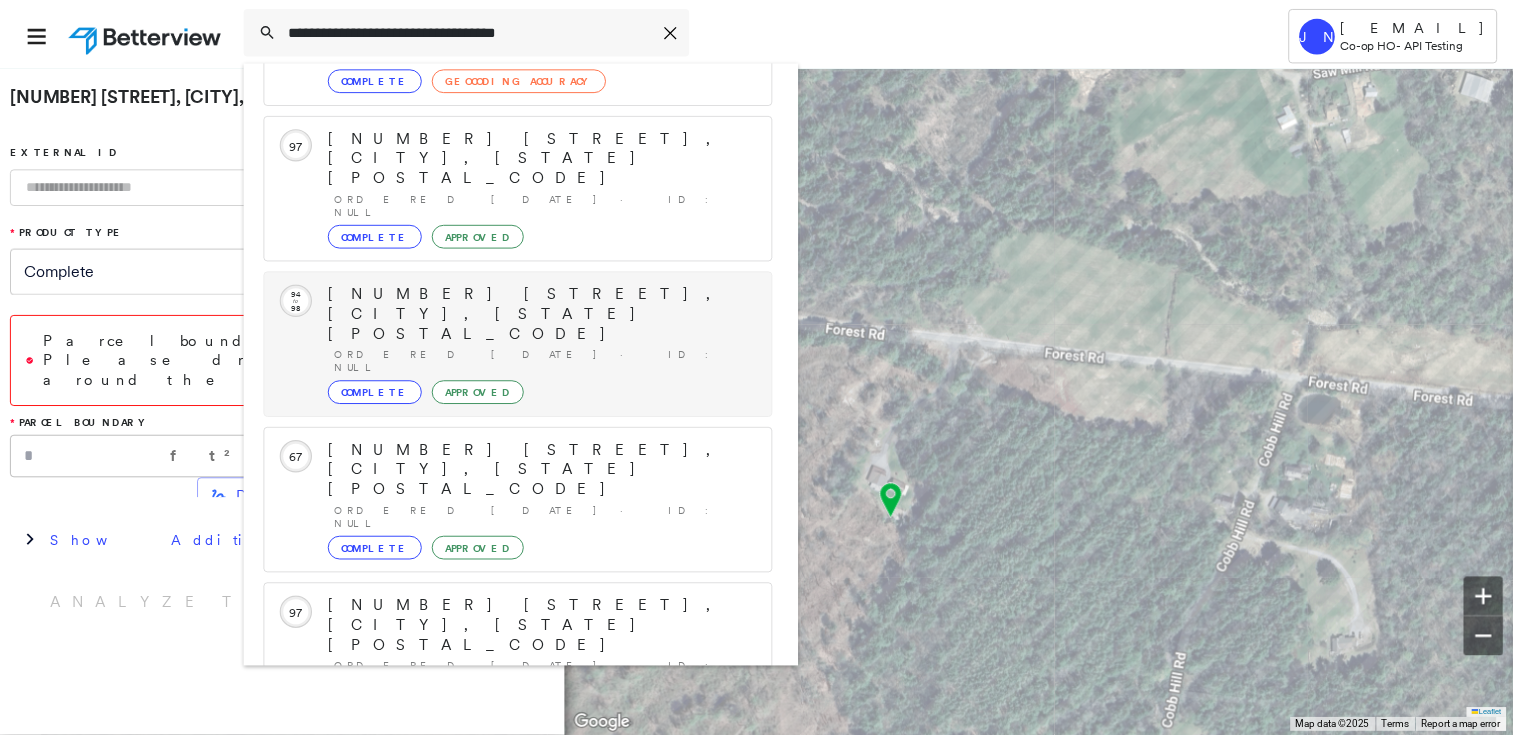scroll, scrollTop: 297, scrollLeft: 0, axis: vertical 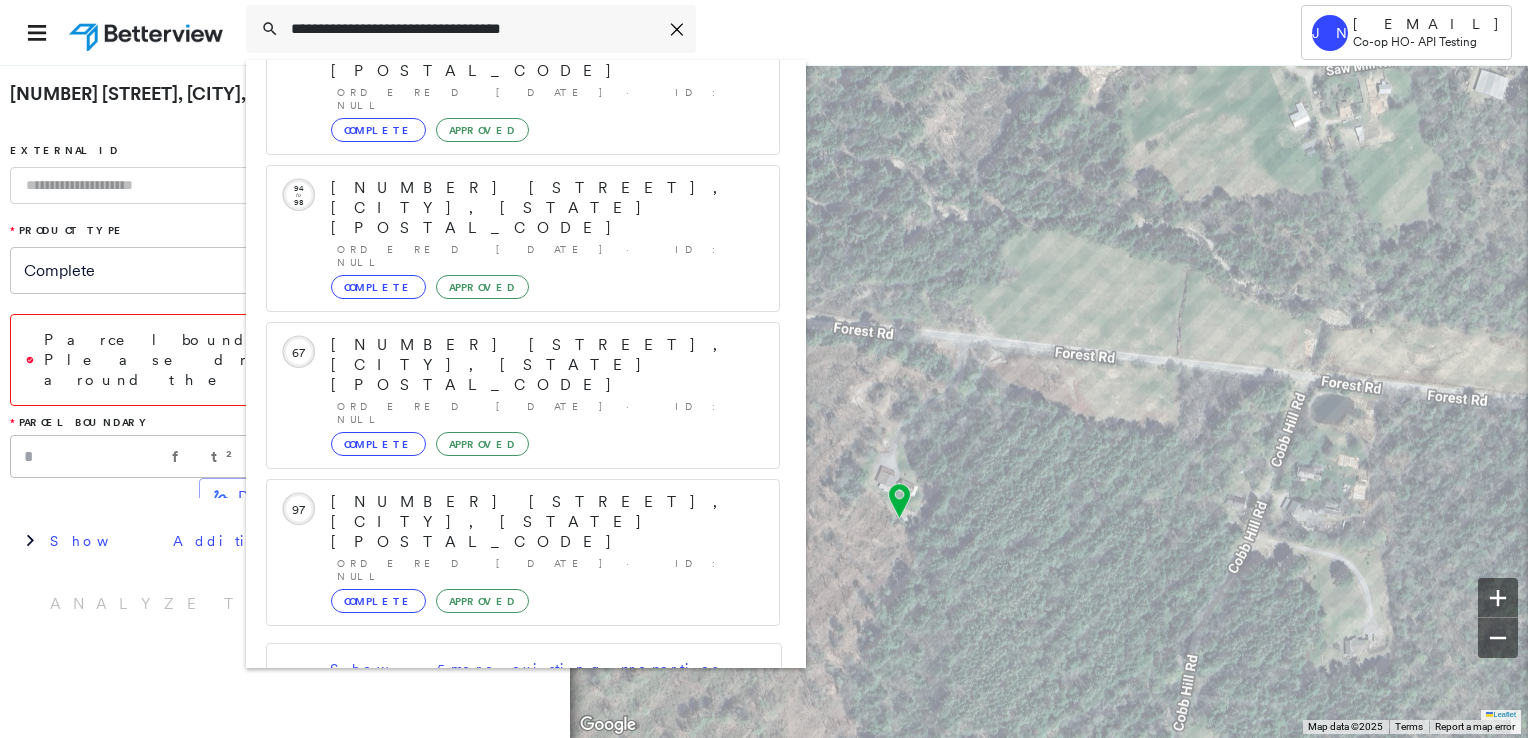 type on "**********" 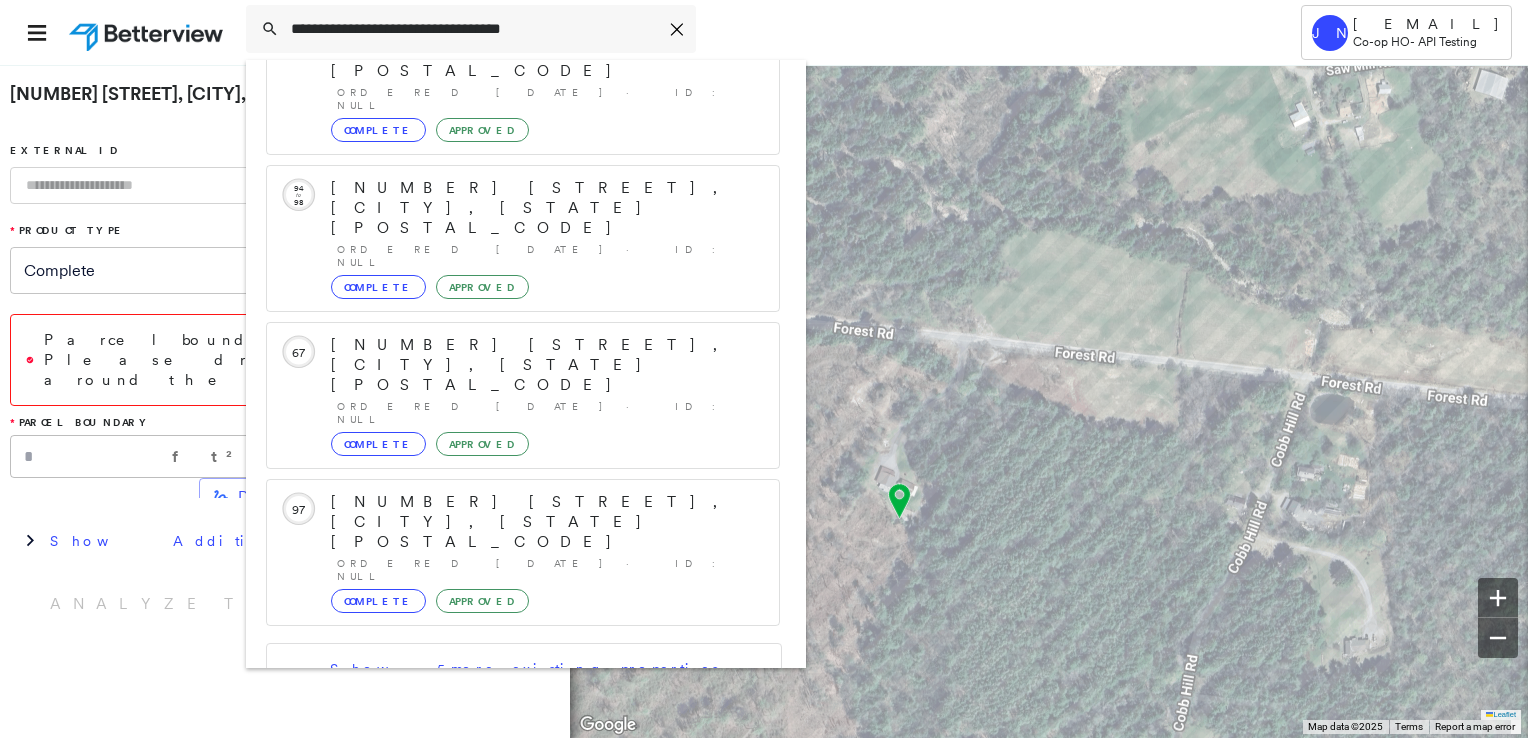 click on "[NUMBER] [STREET], [CITY], [STATE], [COUNTRY]" at bounding box center (501, 859) 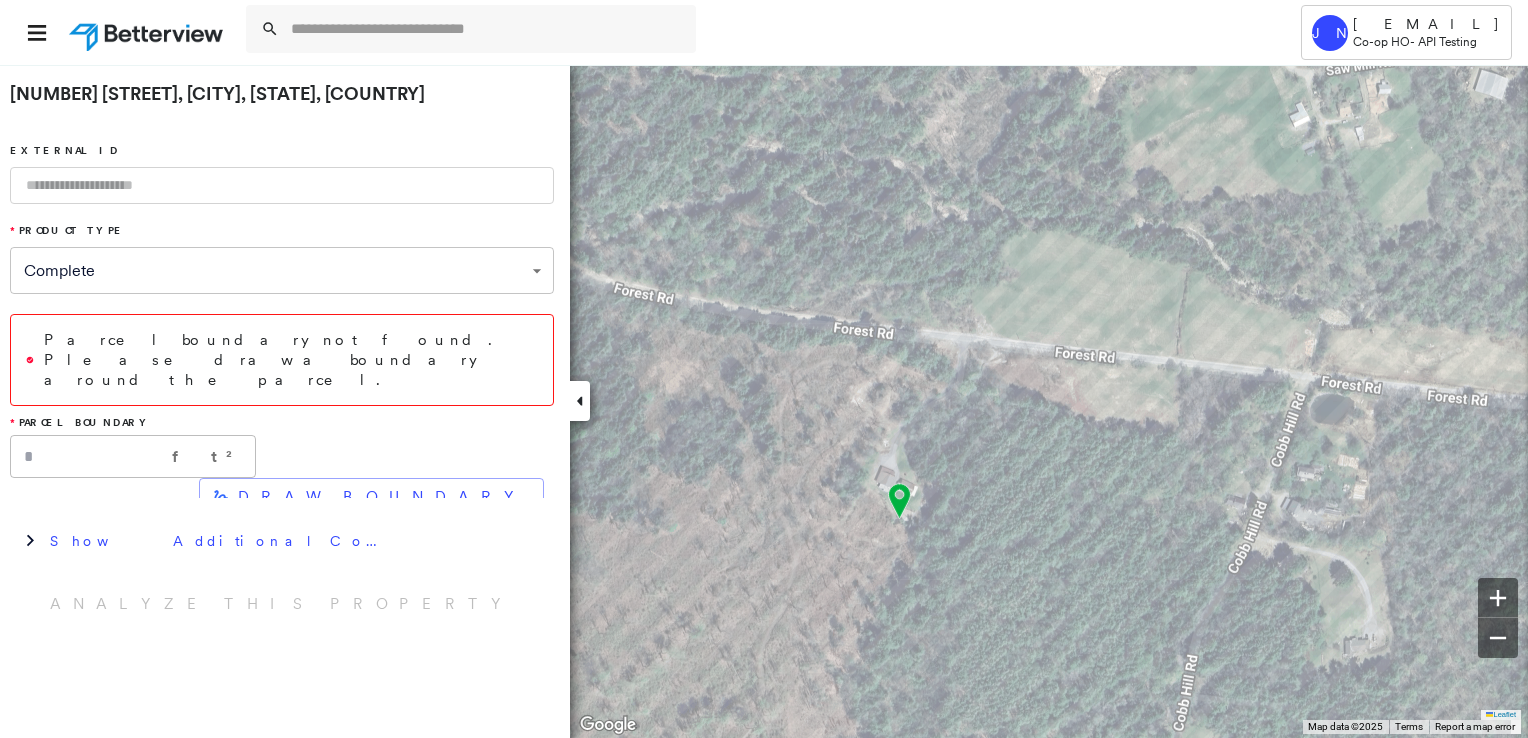click at bounding box center [148, 32] 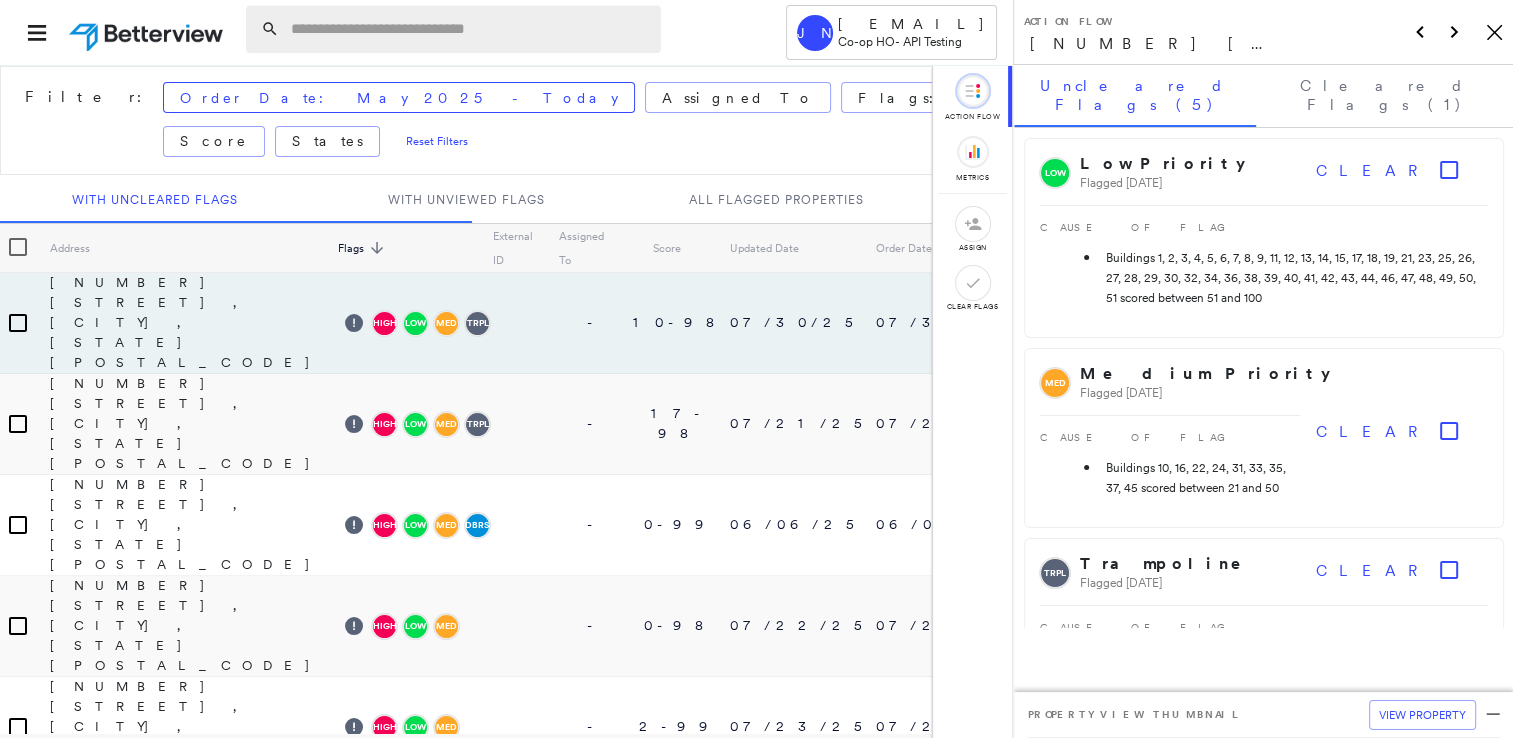 click at bounding box center [470, 29] 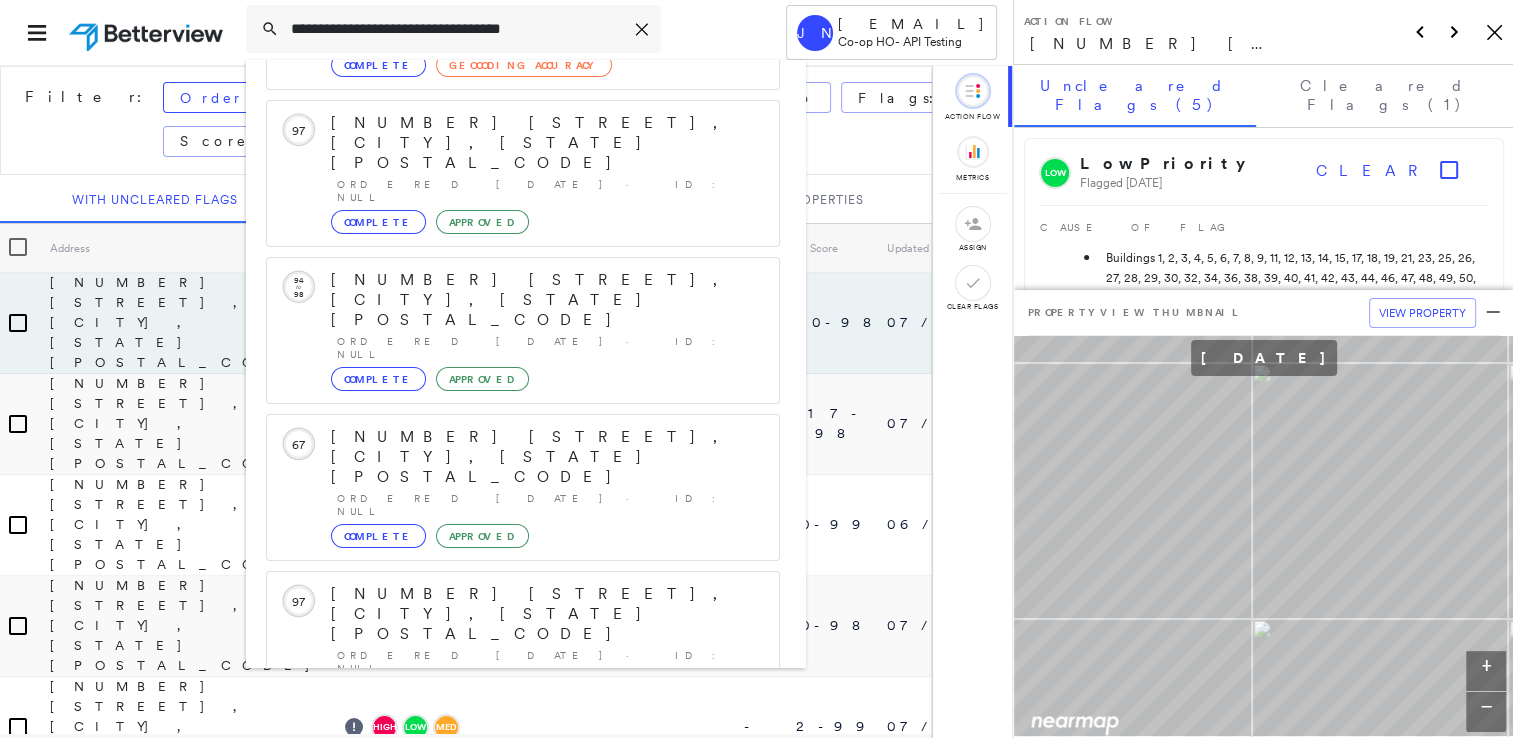 scroll, scrollTop: 297, scrollLeft: 0, axis: vertical 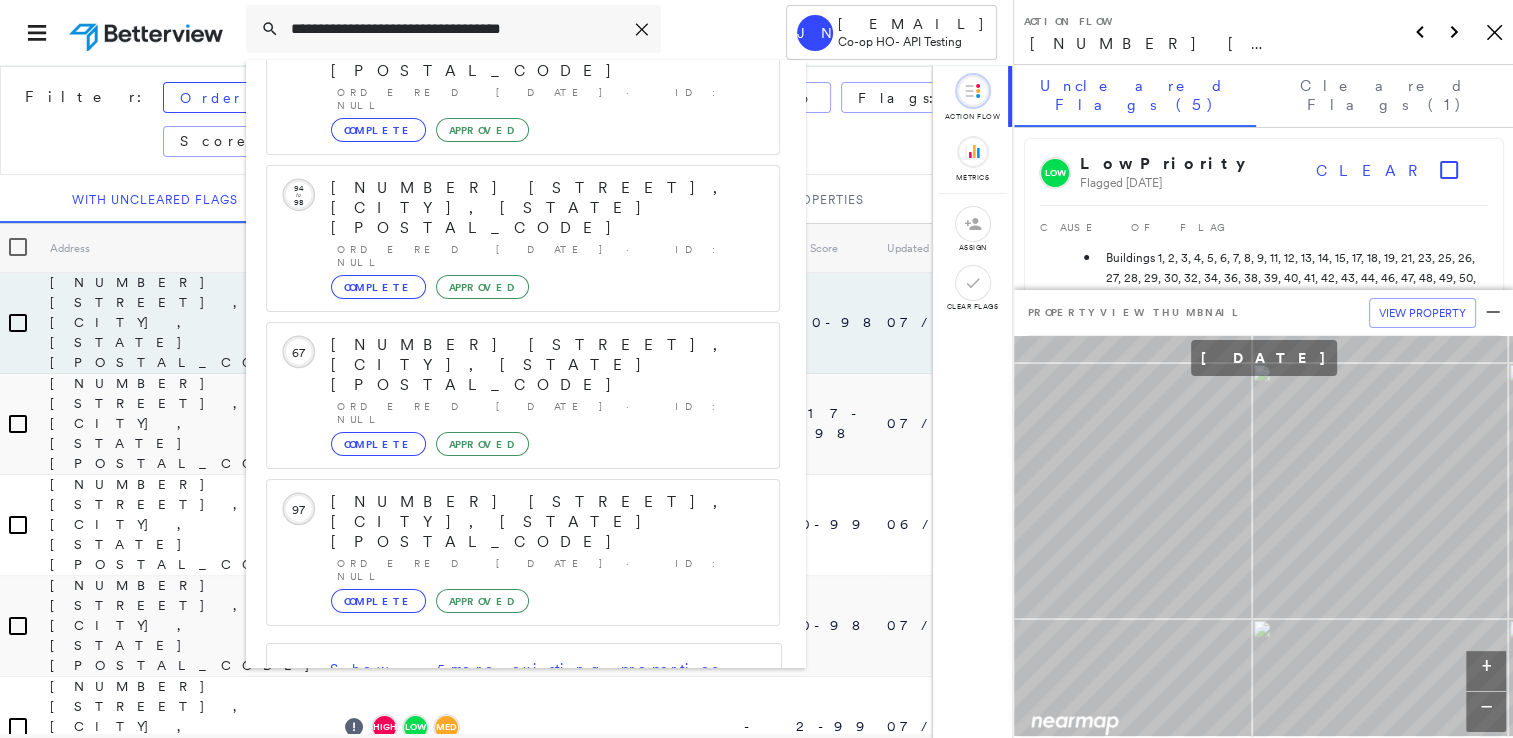 type on "**********" 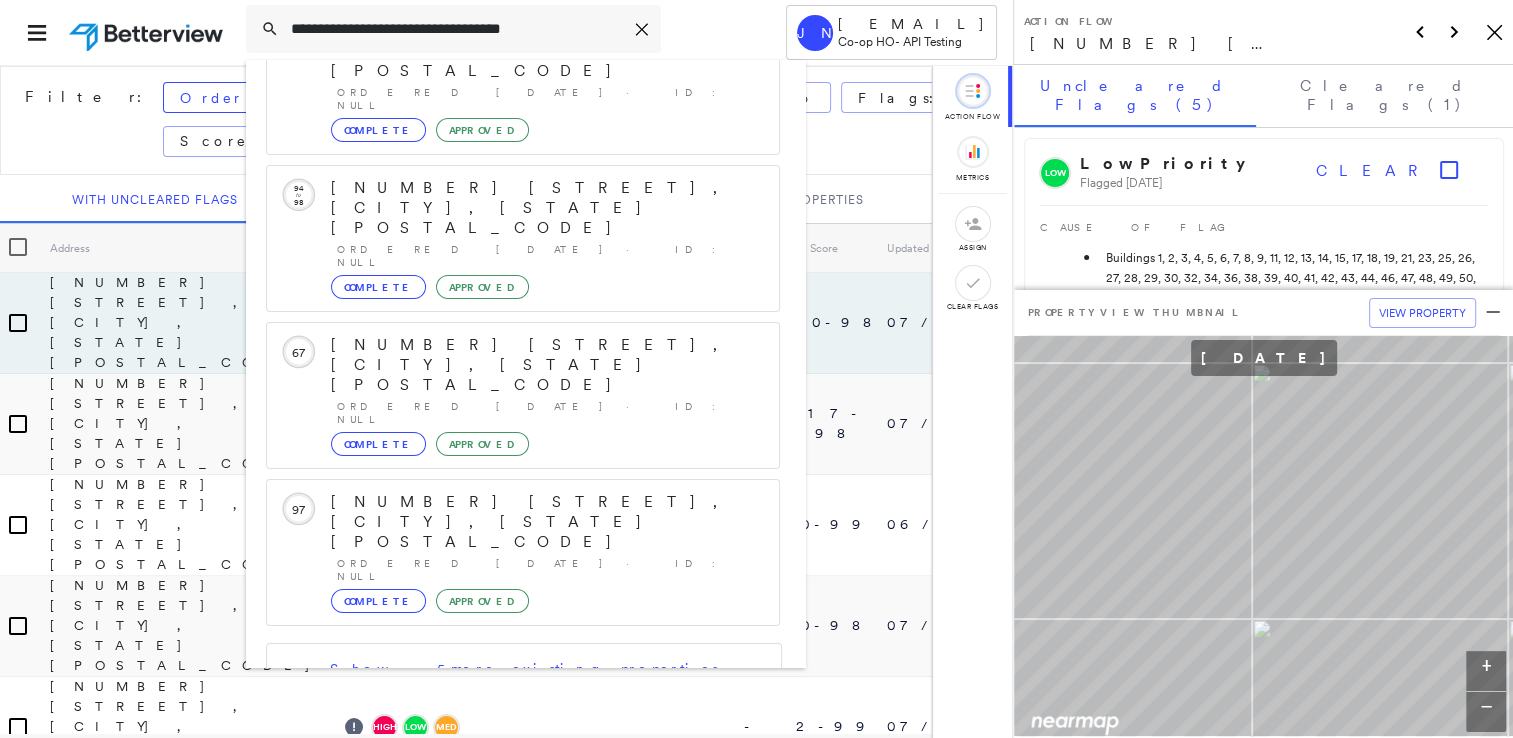 click on "[NUMBER] [STREET], [CITY], [STATE], [COUNTRY] Group Created with Sketch." at bounding box center (523, 859) 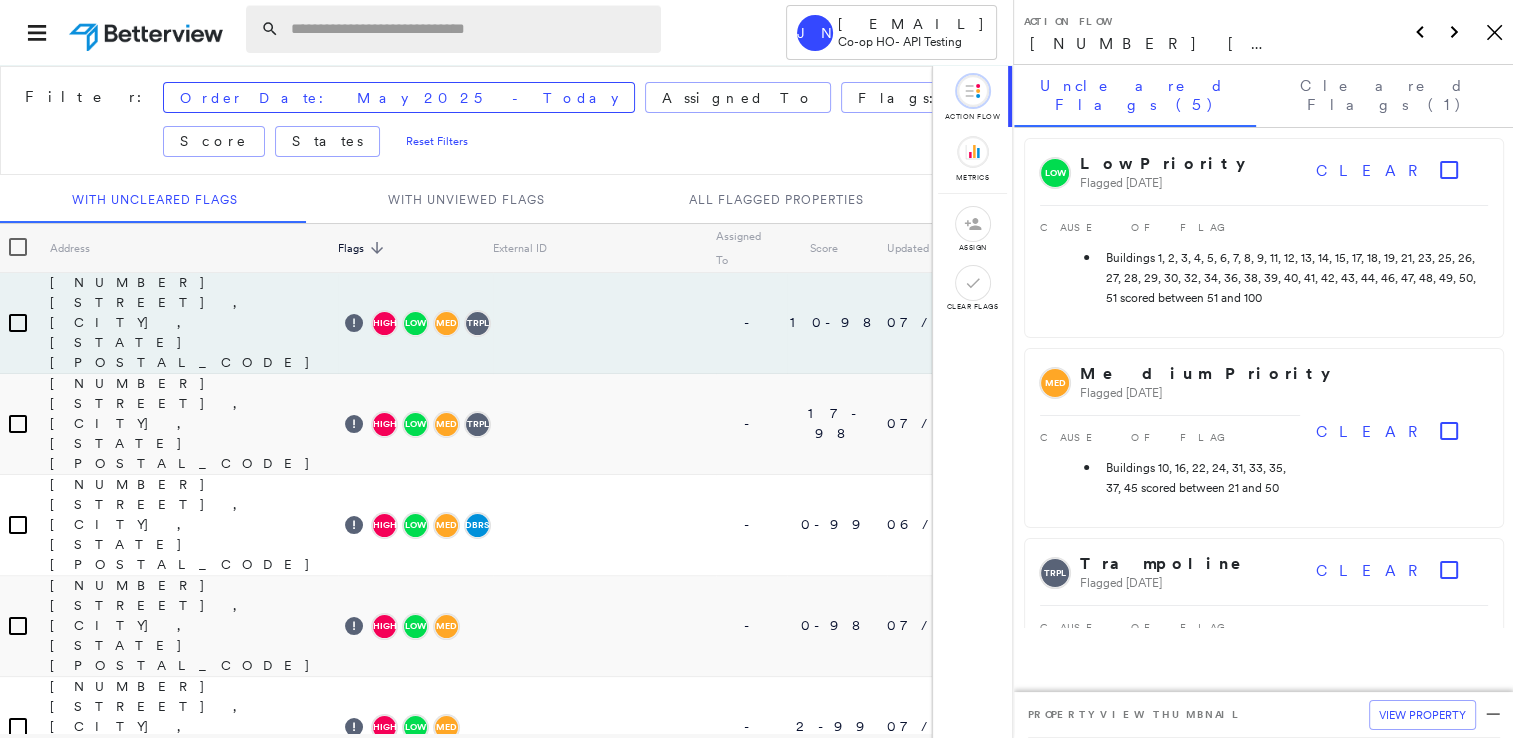click at bounding box center (470, 29) 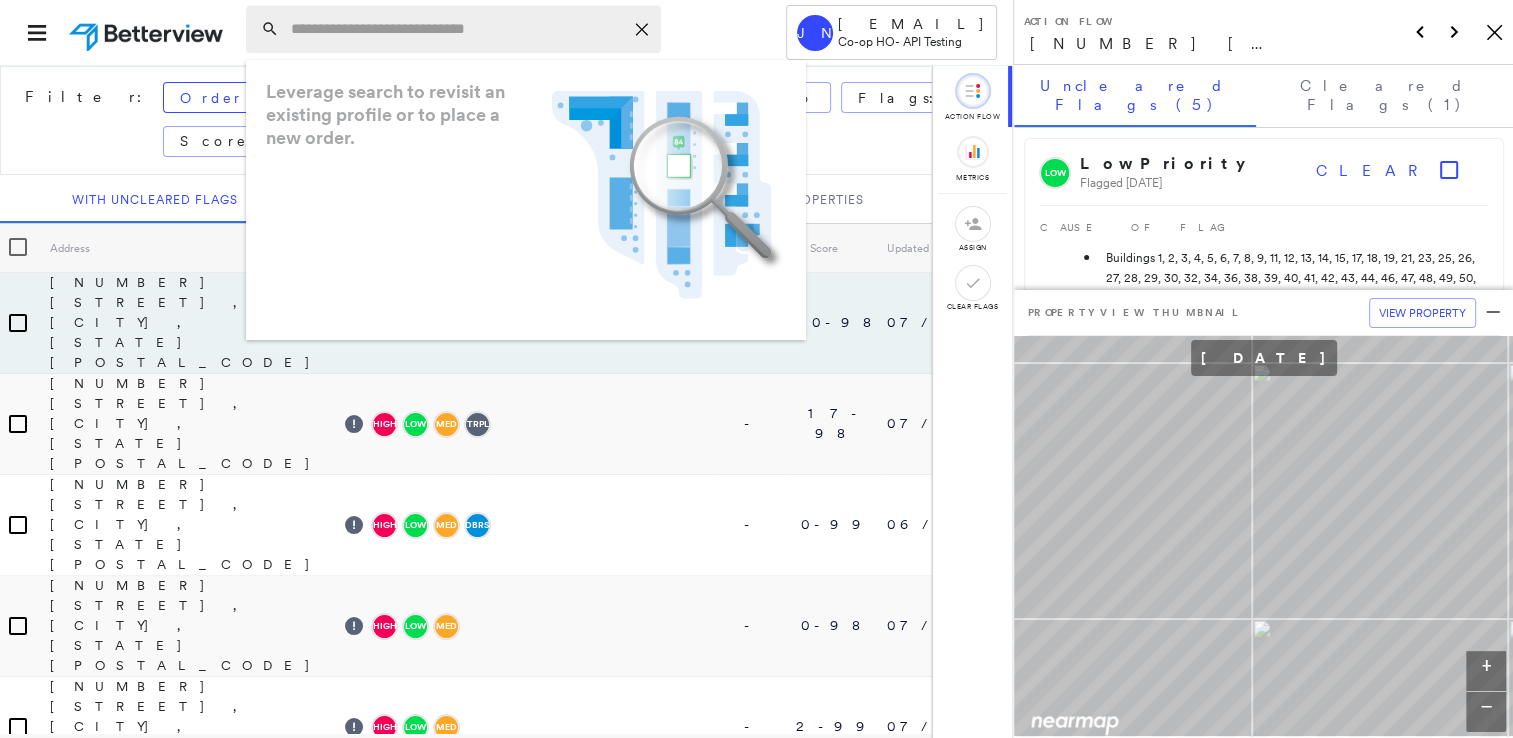 paste on "**********" 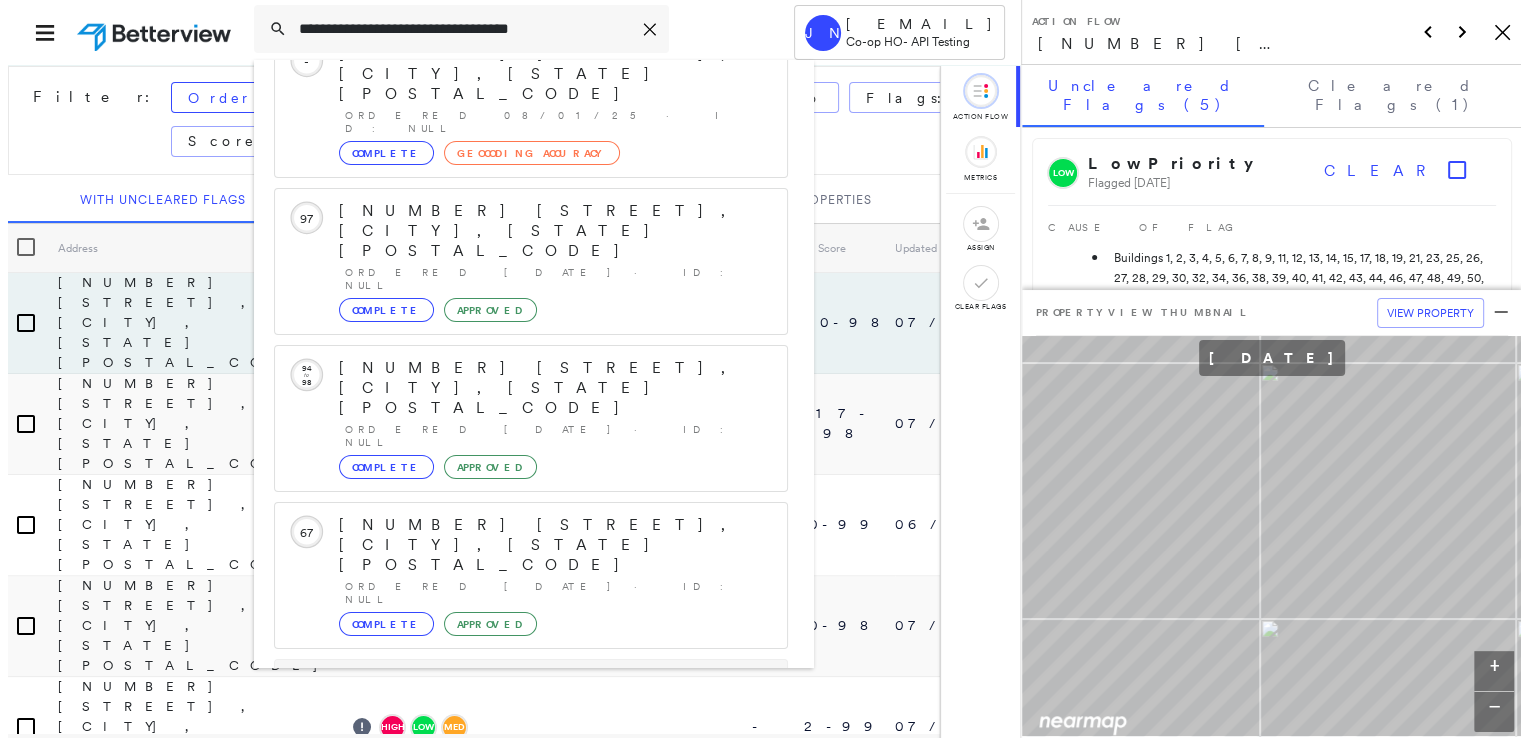 scroll, scrollTop: 0, scrollLeft: 0, axis: both 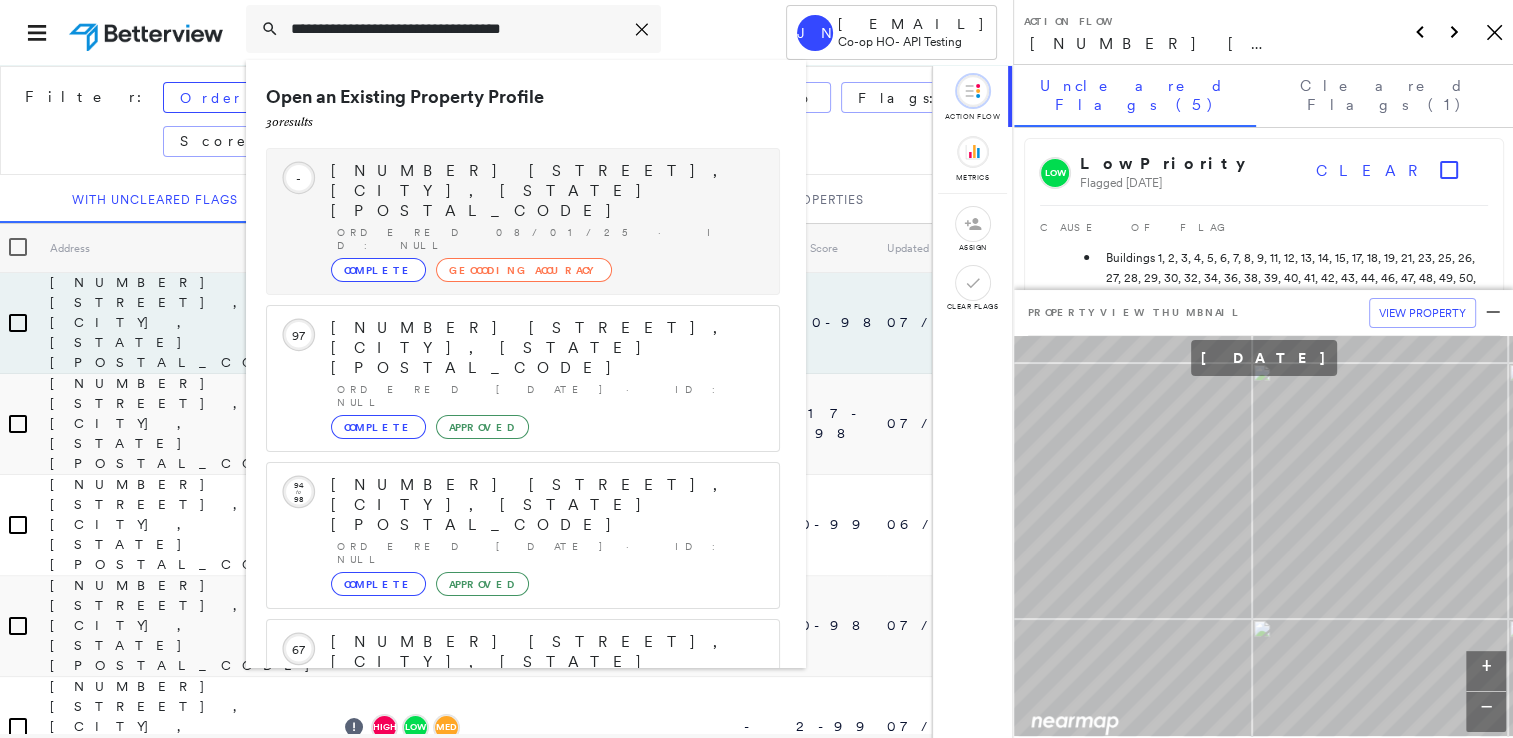 type on "**********" 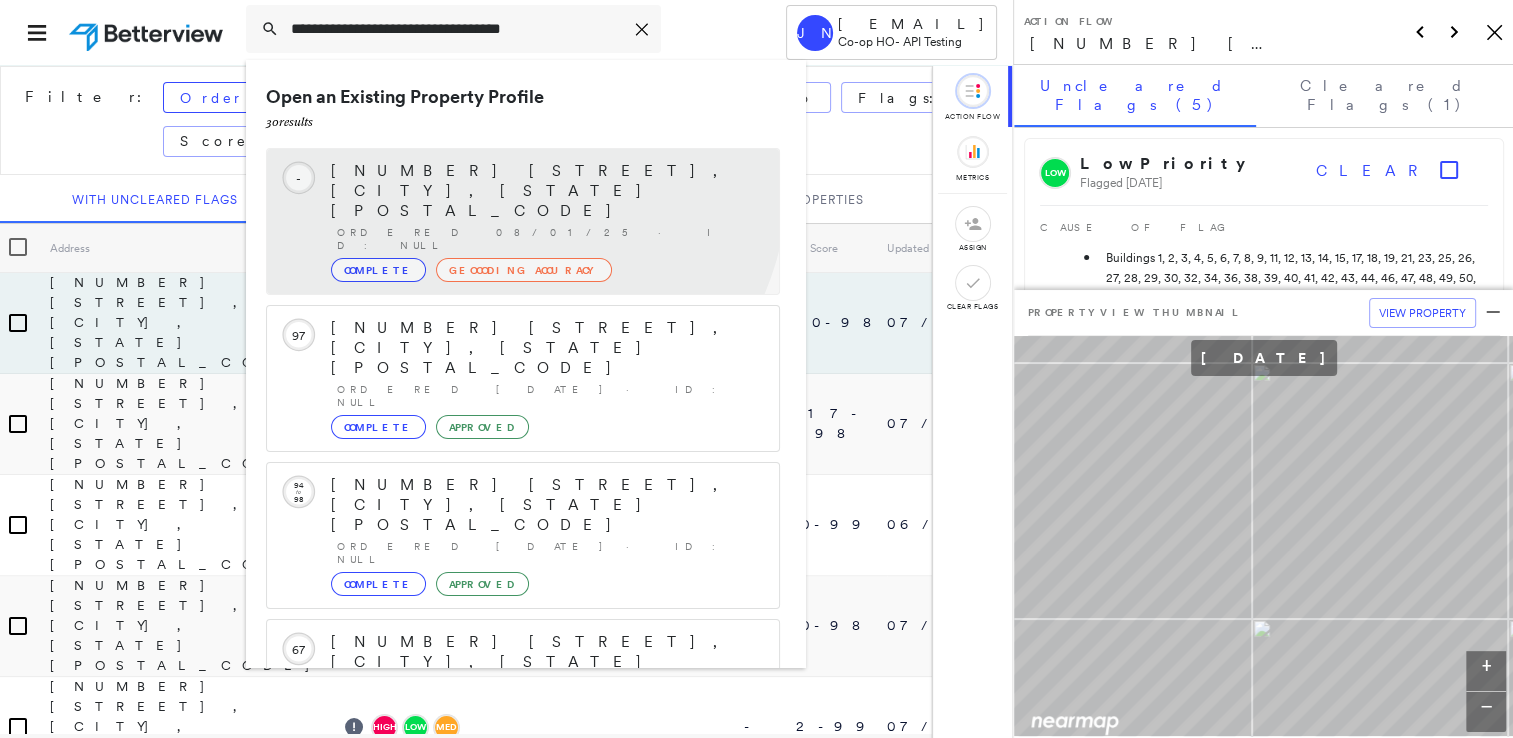 click on "[NUMBER] [STREET], [CITY], [STATE] [POSTAL_CODE]" at bounding box center (545, 191) 